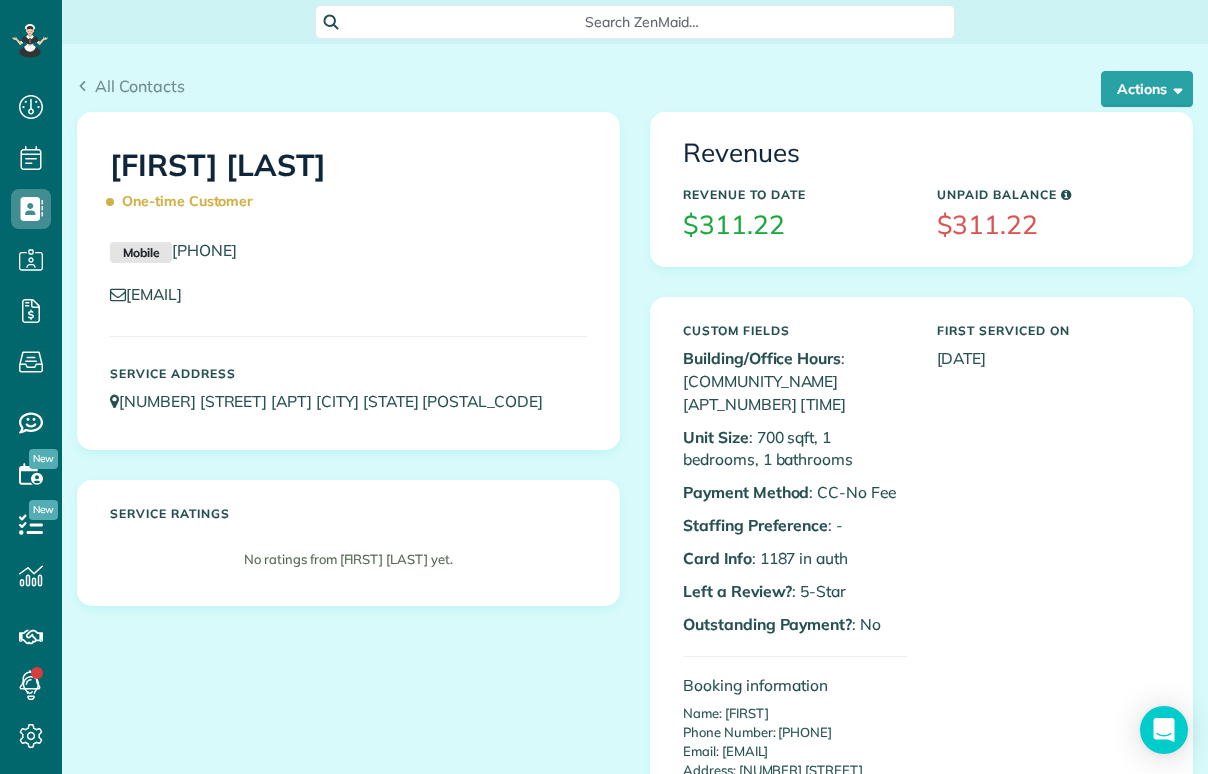 scroll, scrollTop: 0, scrollLeft: 0, axis: both 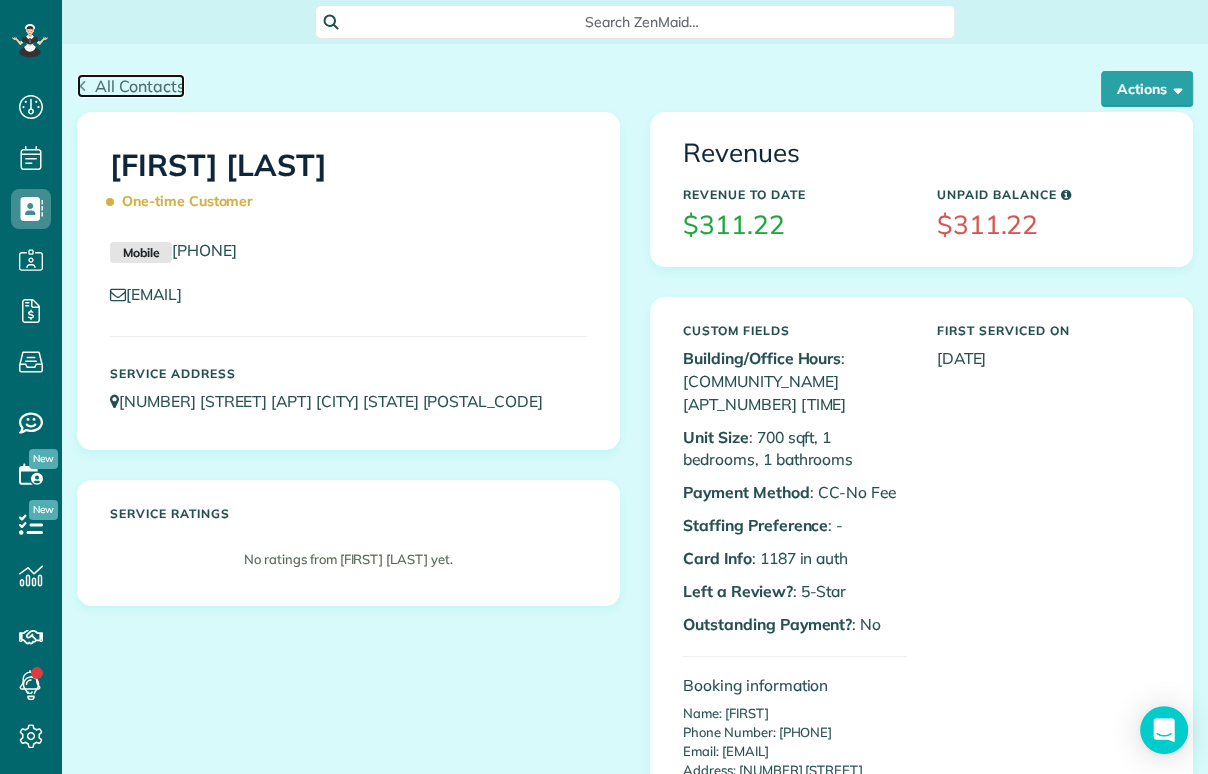 click on "All Contacts" at bounding box center [140, 86] 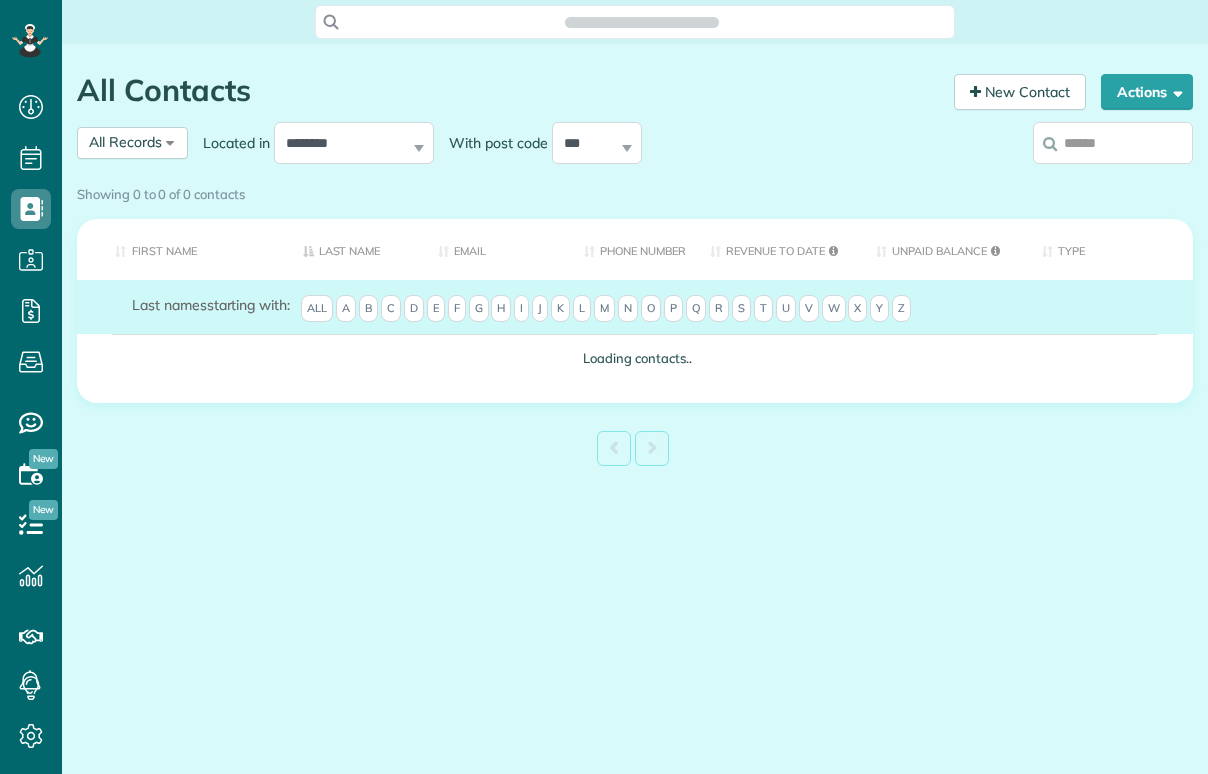 scroll, scrollTop: 0, scrollLeft: 0, axis: both 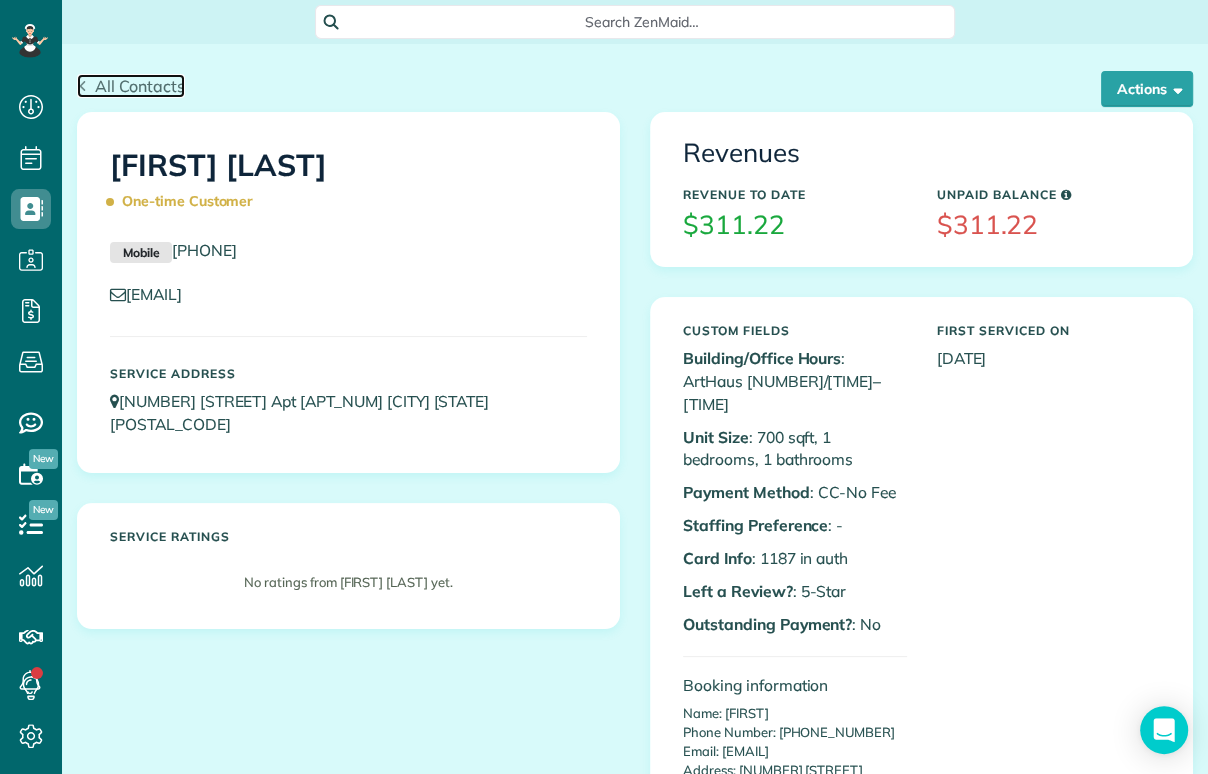 click on "All Contacts" at bounding box center (140, 86) 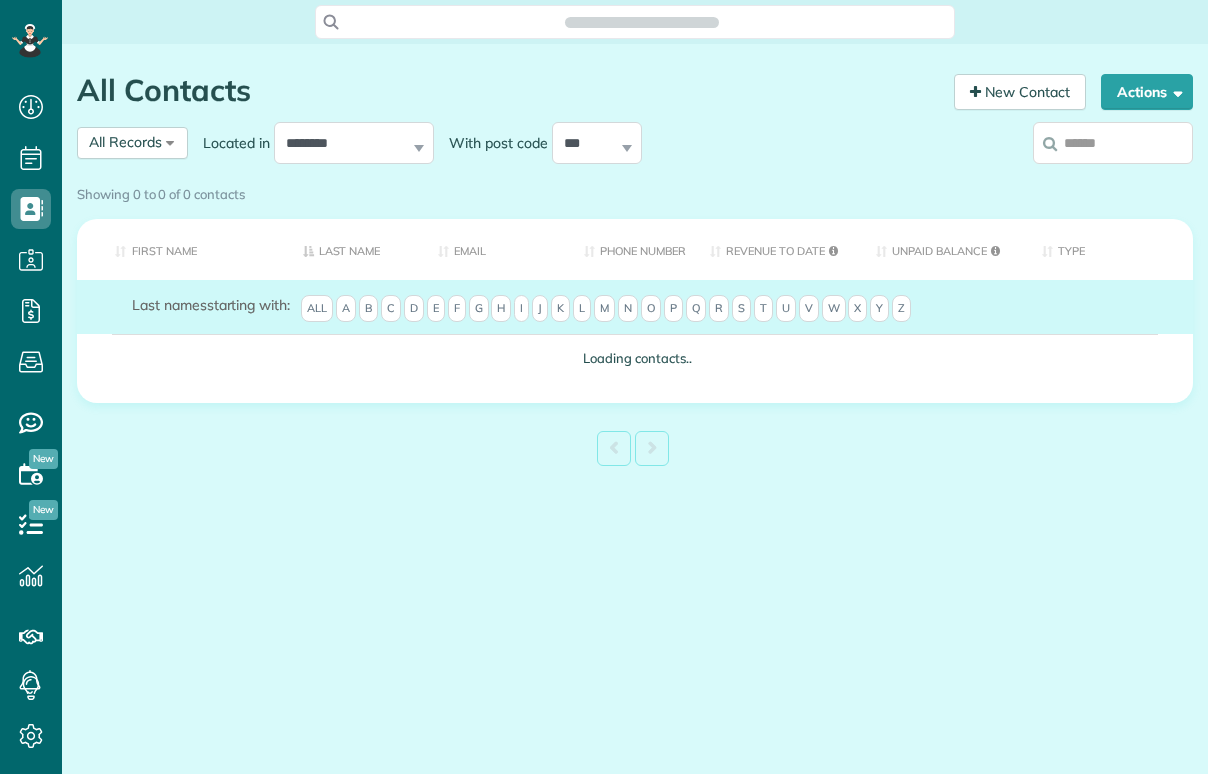 scroll, scrollTop: 0, scrollLeft: 0, axis: both 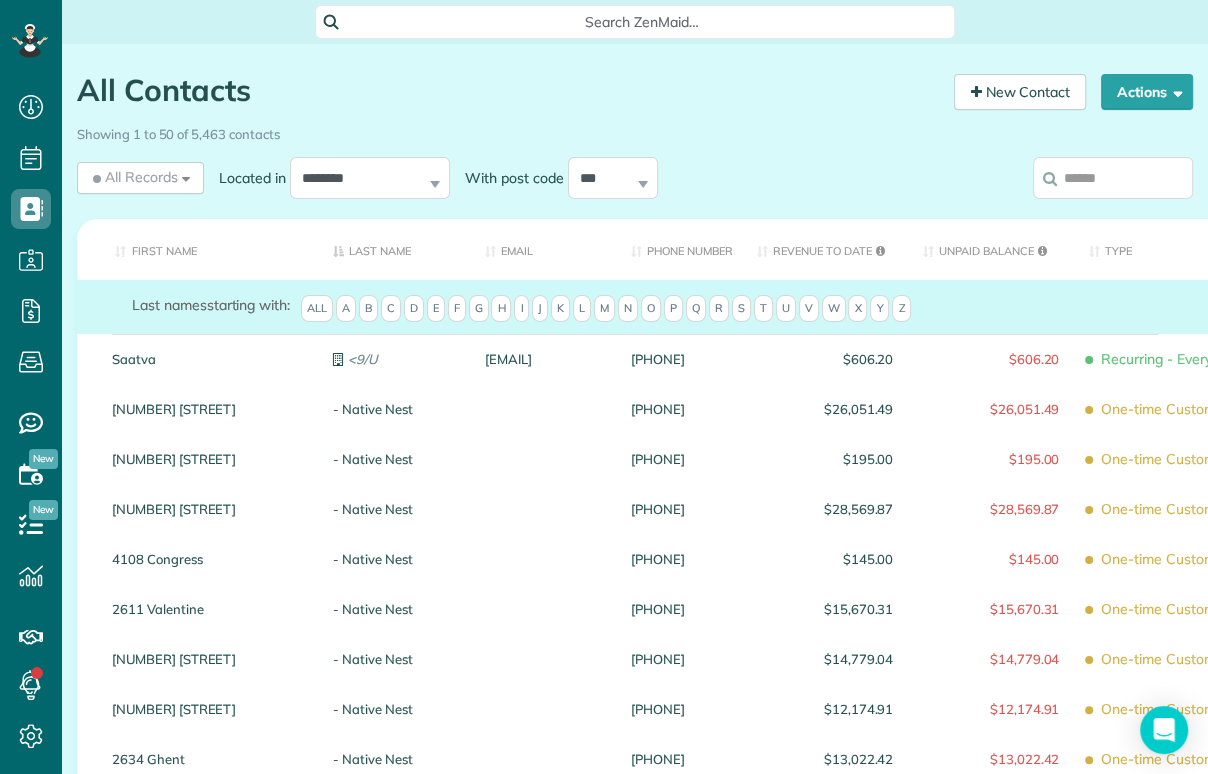 click at bounding box center (1113, 178) 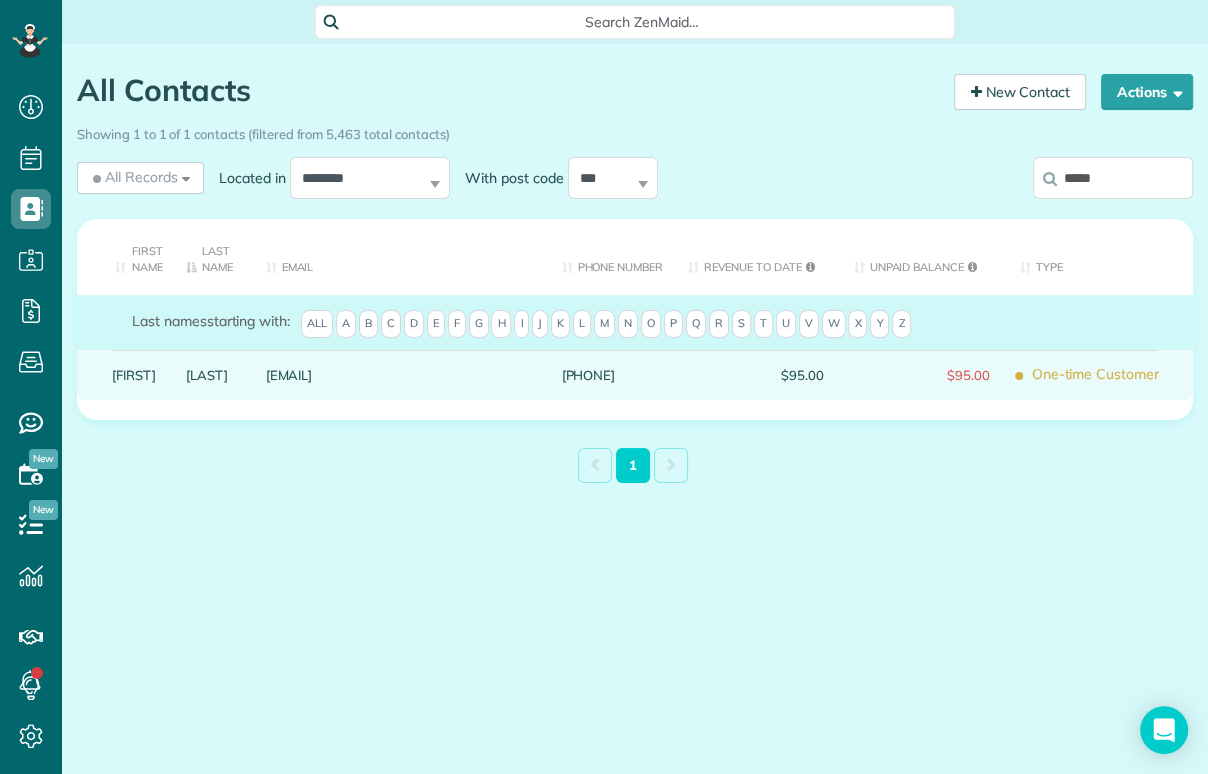 type on "*****" 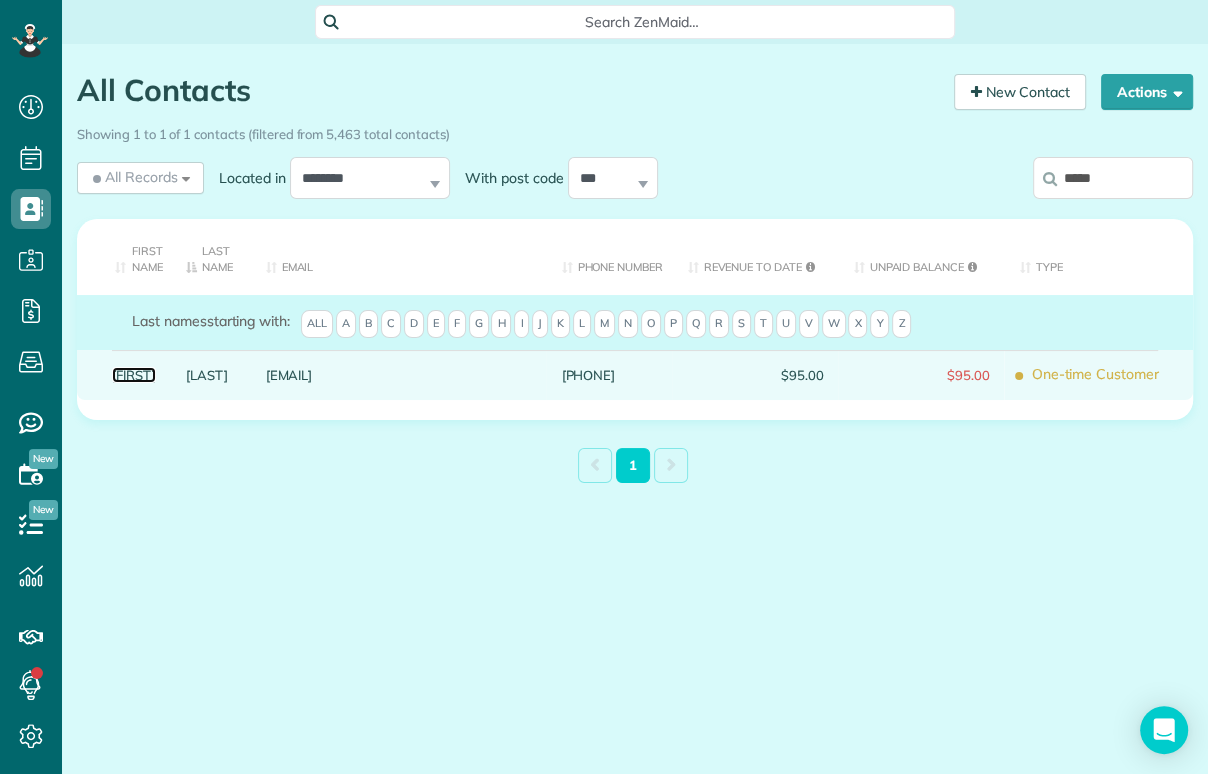 click on "Heather" at bounding box center [134, 375] 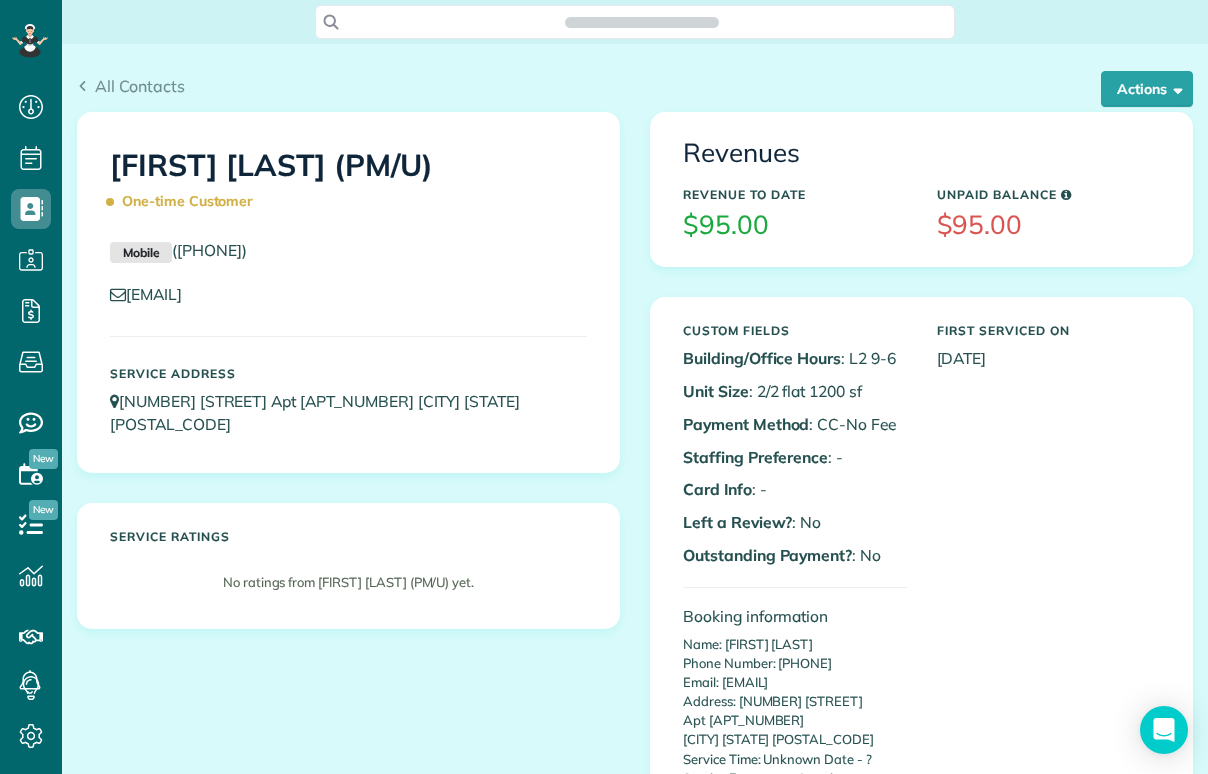 scroll, scrollTop: 0, scrollLeft: 0, axis: both 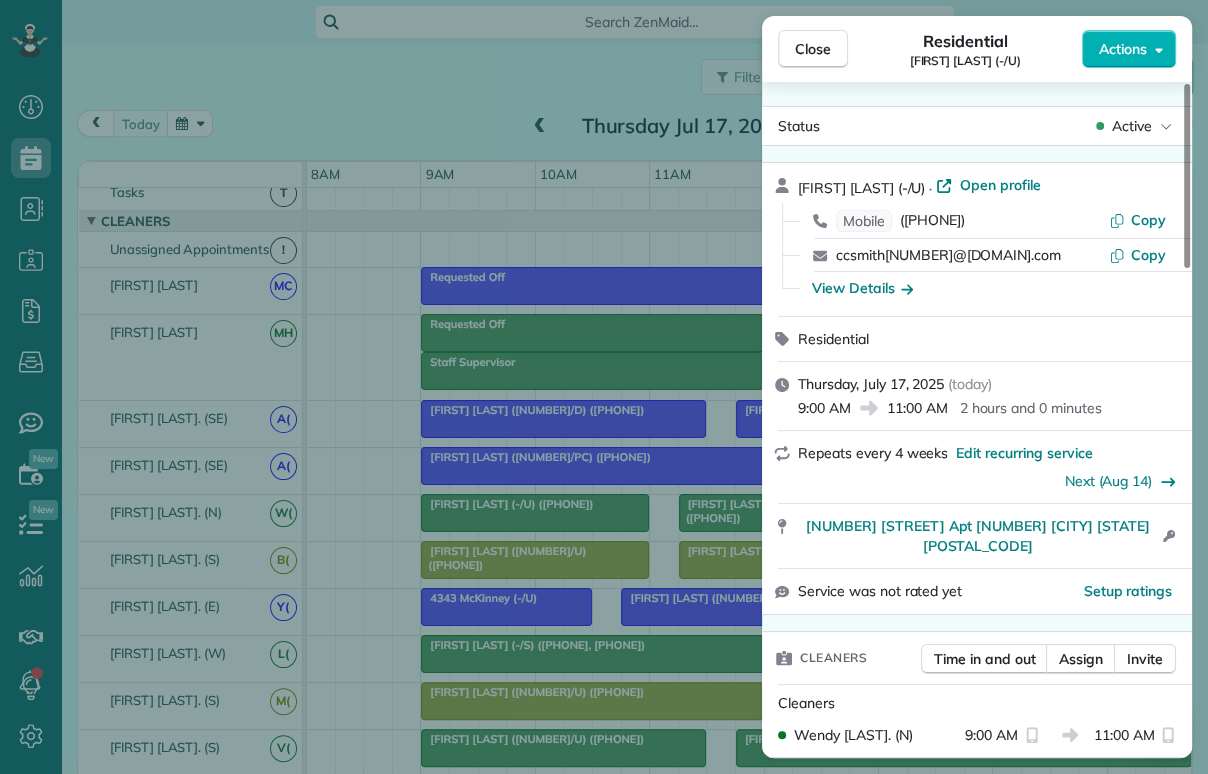 click on "Close Residential Courtney Smith (-/U) Actions Status Active Courtney Smith (-/U) · Open profile Mobile (281) 682-8052 Copy ccsmith204@gmail.com Copy View Details Residential Thursday, July 17, 2025 ( today ) 9:00 AM 11:00 AM 2 hours and 0 minutes Repeats every 4 weeks Edit recurring service Next (Aug 14) 3111 North Houston Street Apt 223 Dallas TX 75201 Open access information Service was not rated yet Setup ratings Cleaners Time in and out Assign Invite Cleaners Wendy   Banegas. (N) 9:00 AM 11:00 AM Checklist Try Now Keep this appointment up to your standards. Stay on top of every detail, keep your cleaners organised, and your client happy. Assign a checklist Watch a 5 min demo Billing Billing actions Price $80.00 Overcharge $0.00 Discount $0.00 Coupon discount - Primary tax Texas State &amp; Local Sales &amp; Use Tax (8.25%) $6.60 Secondary tax - Total appointment price $86.60 Tips collected New feature! $0.00 Unpaid Mark as paid Total including tip $86.60 Get paid online in no-time! Work items Notes 1 12" at bounding box center [604, 387] 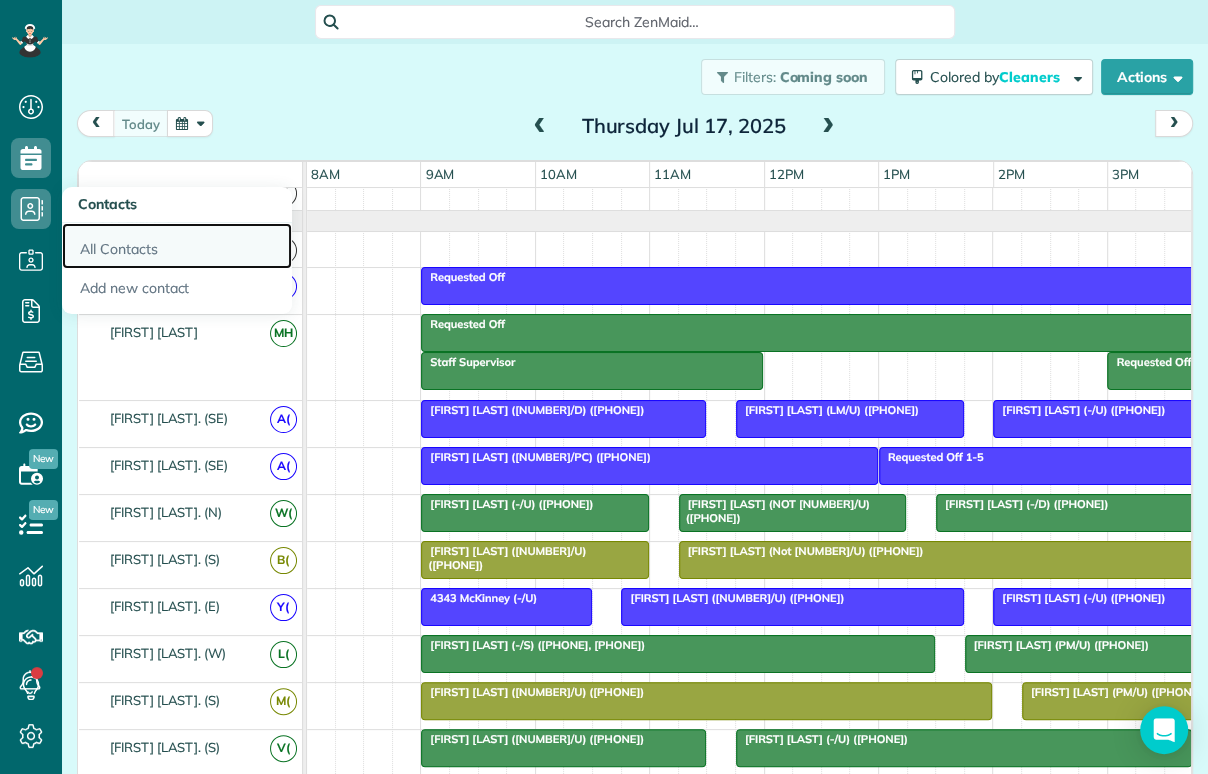click on "All Contacts" at bounding box center (177, 246) 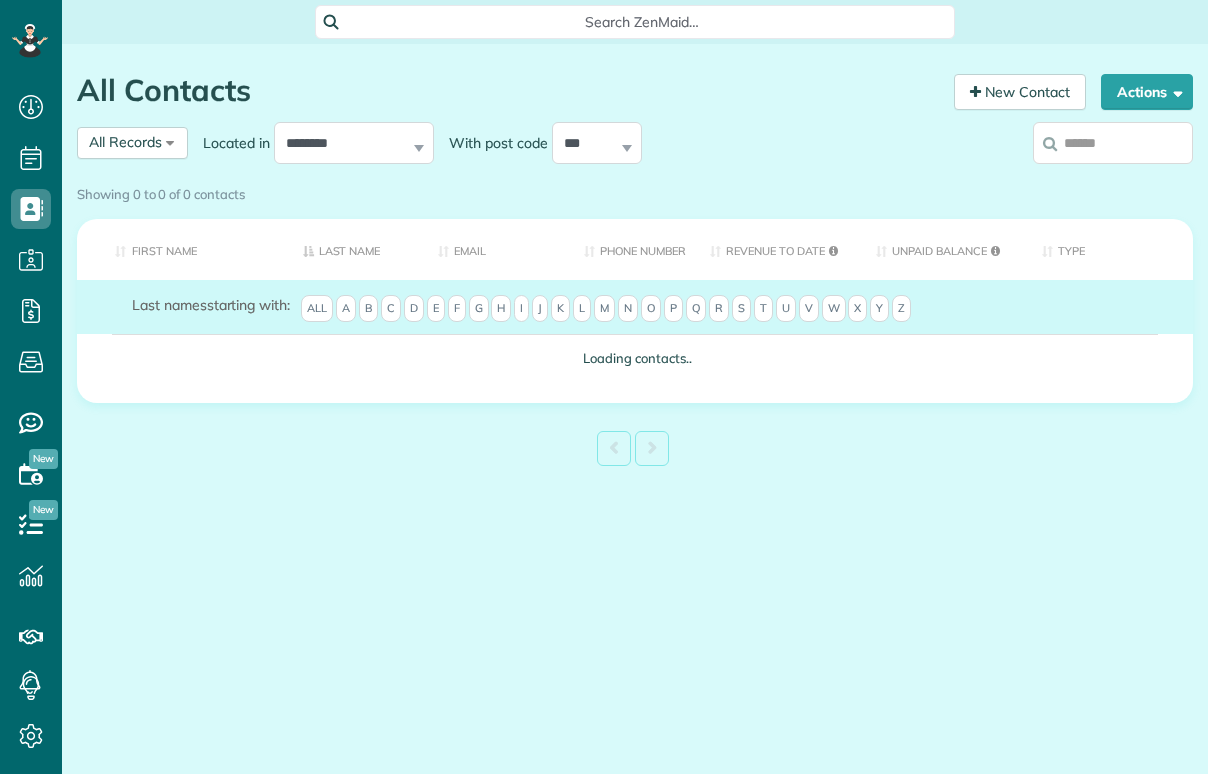 scroll, scrollTop: 0, scrollLeft: 0, axis: both 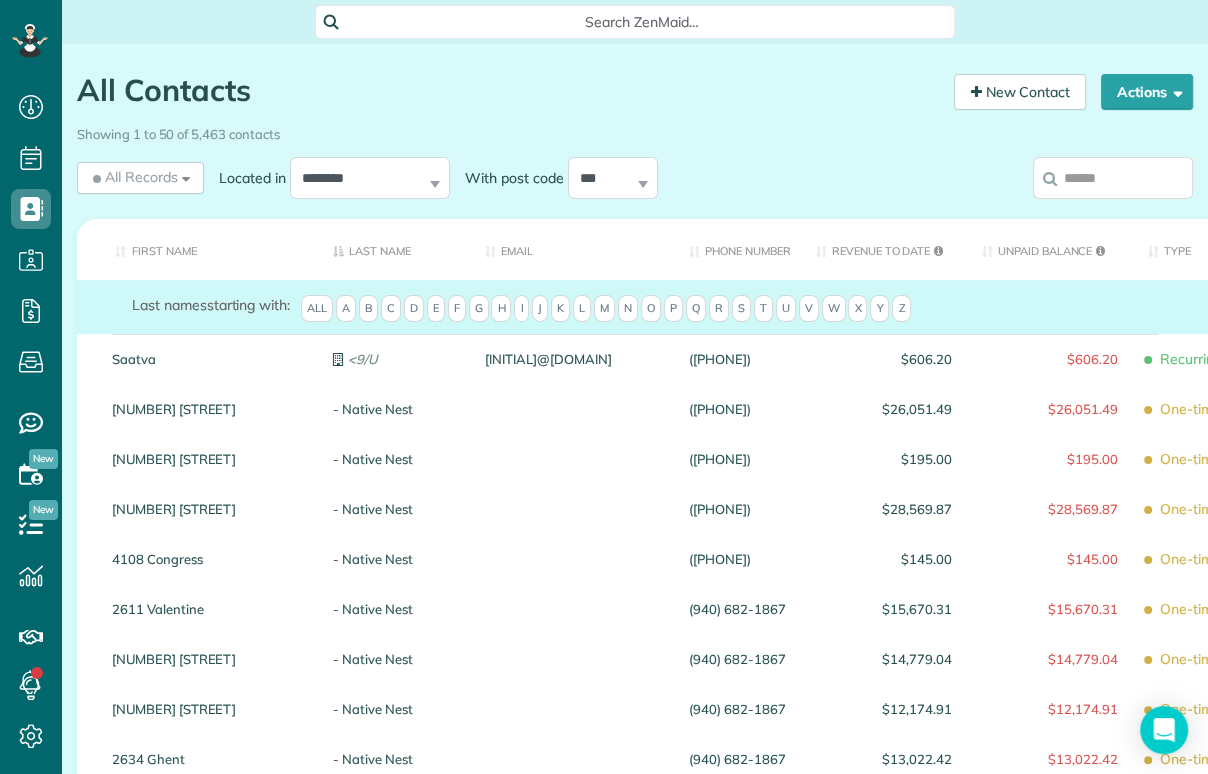 click at bounding box center [1113, 178] 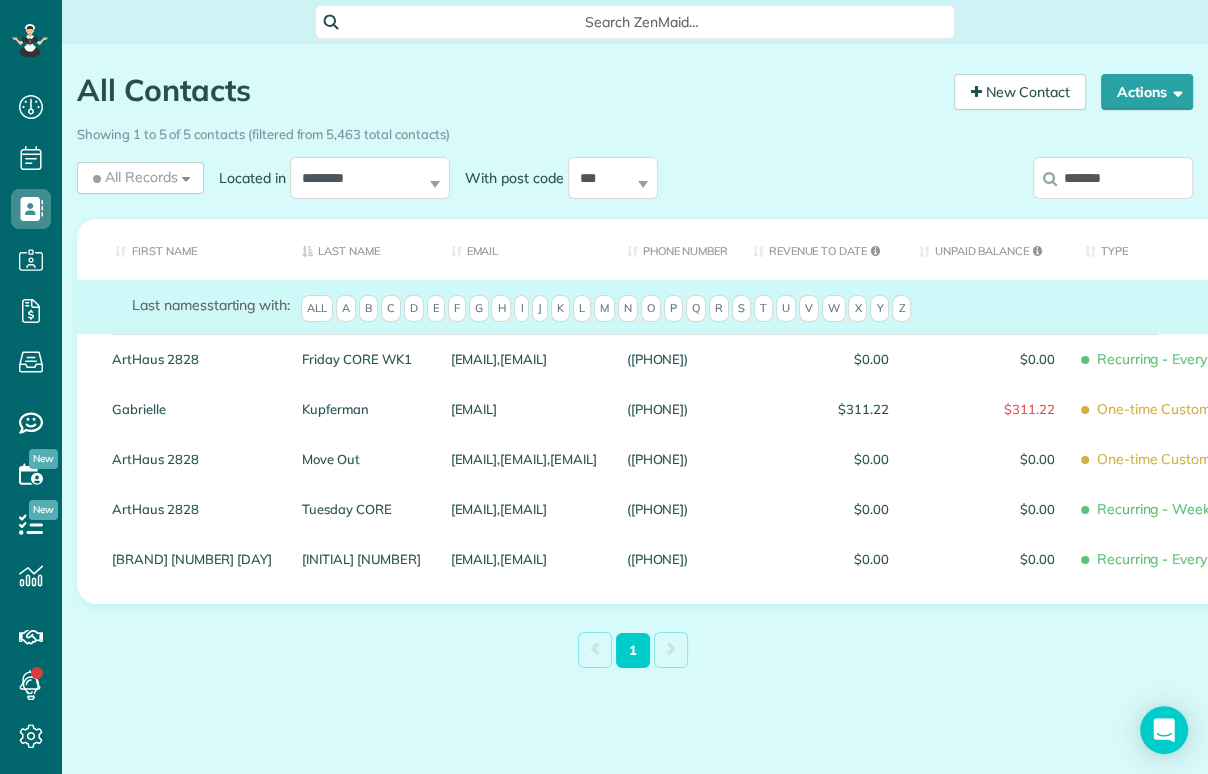 type on "*******" 